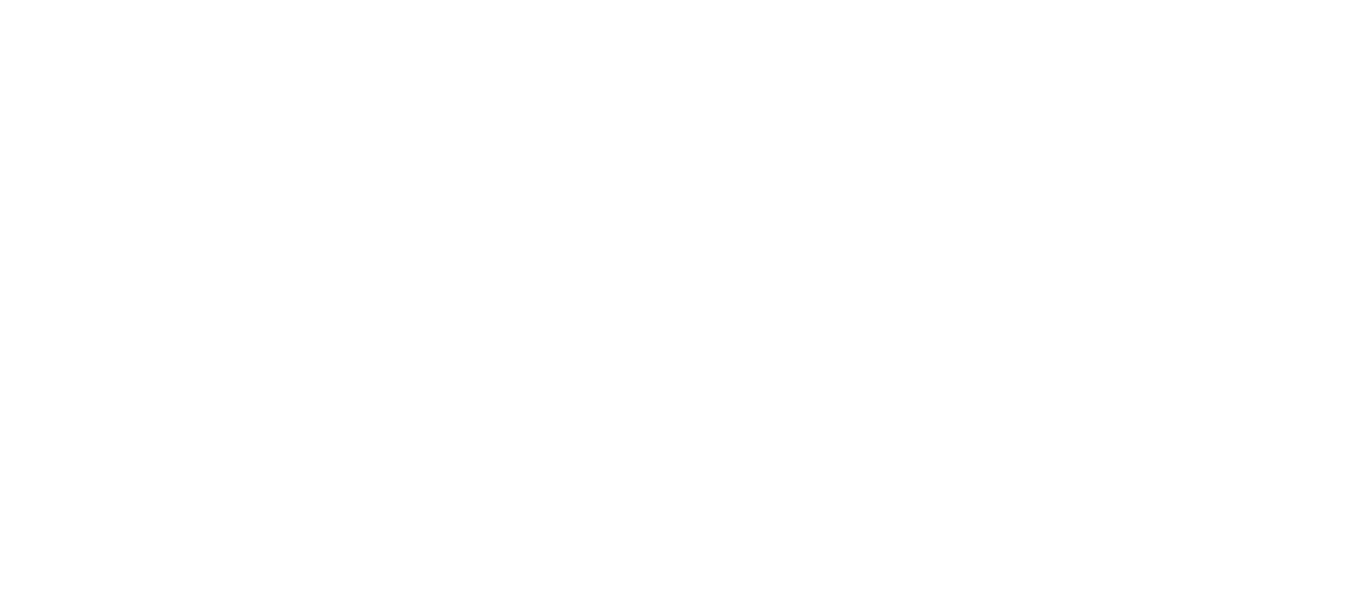 scroll, scrollTop: 0, scrollLeft: 0, axis: both 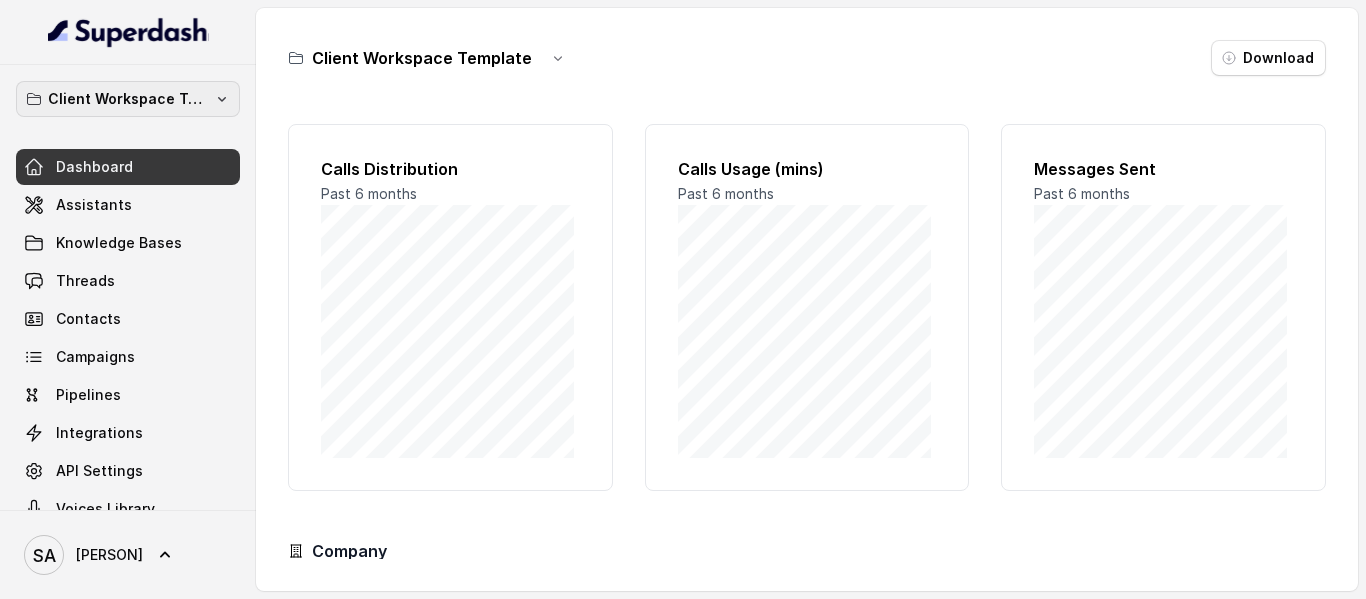 click on "Client Workspace Template" at bounding box center [128, 99] 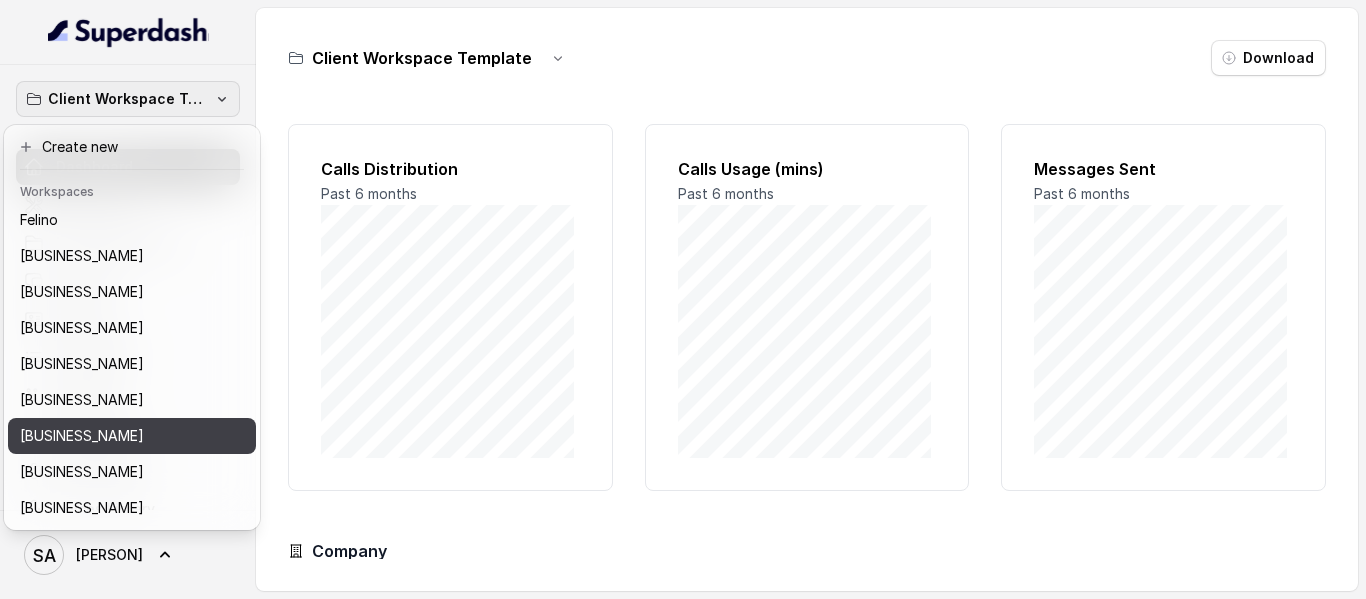 scroll, scrollTop: 127, scrollLeft: 0, axis: vertical 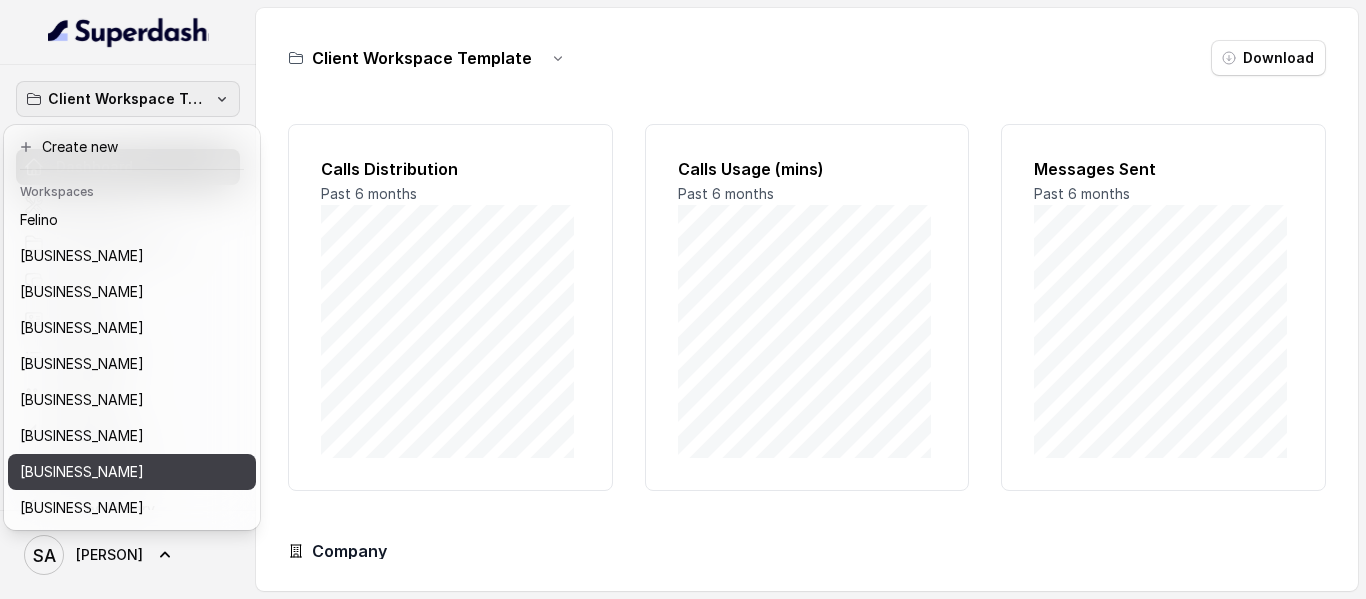 click on "[BUSINESS_NAME]" at bounding box center (82, 472) 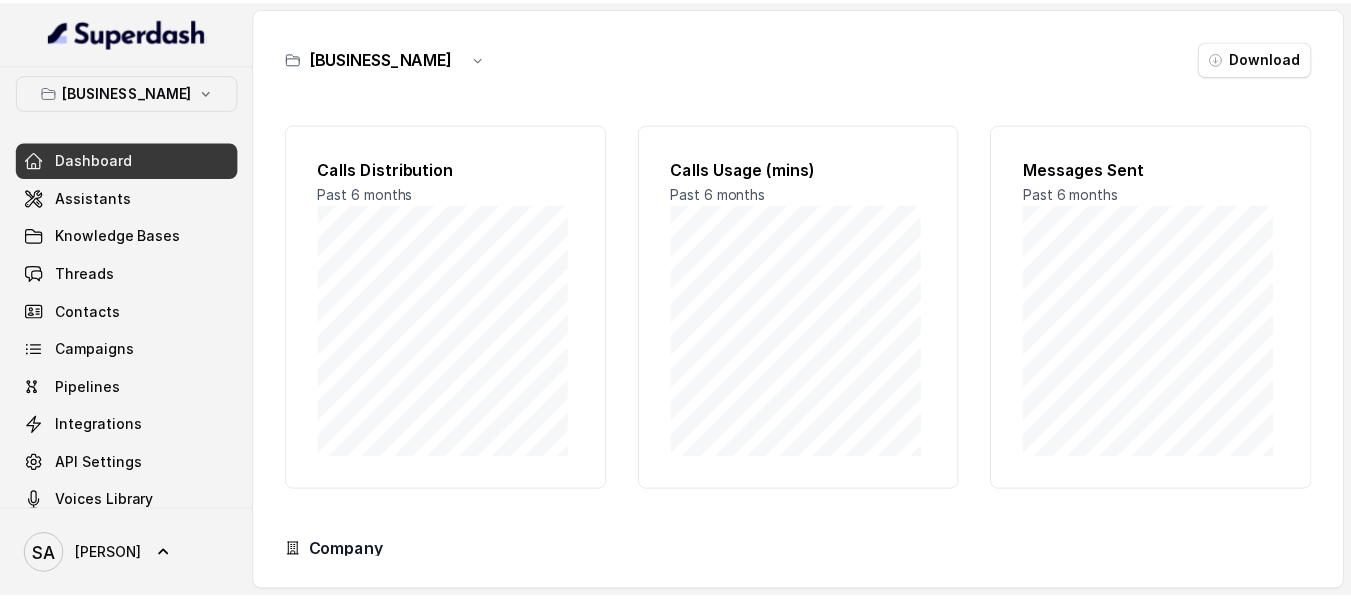 scroll, scrollTop: 0, scrollLeft: 0, axis: both 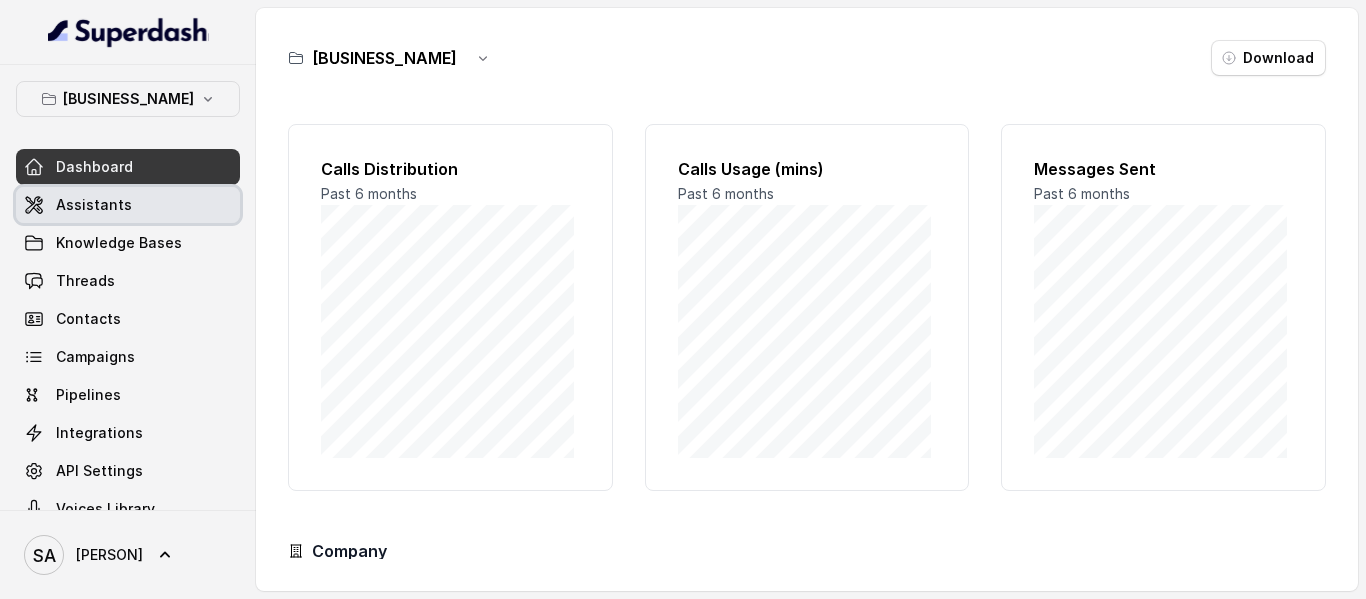 click on "Assistants" at bounding box center [94, 205] 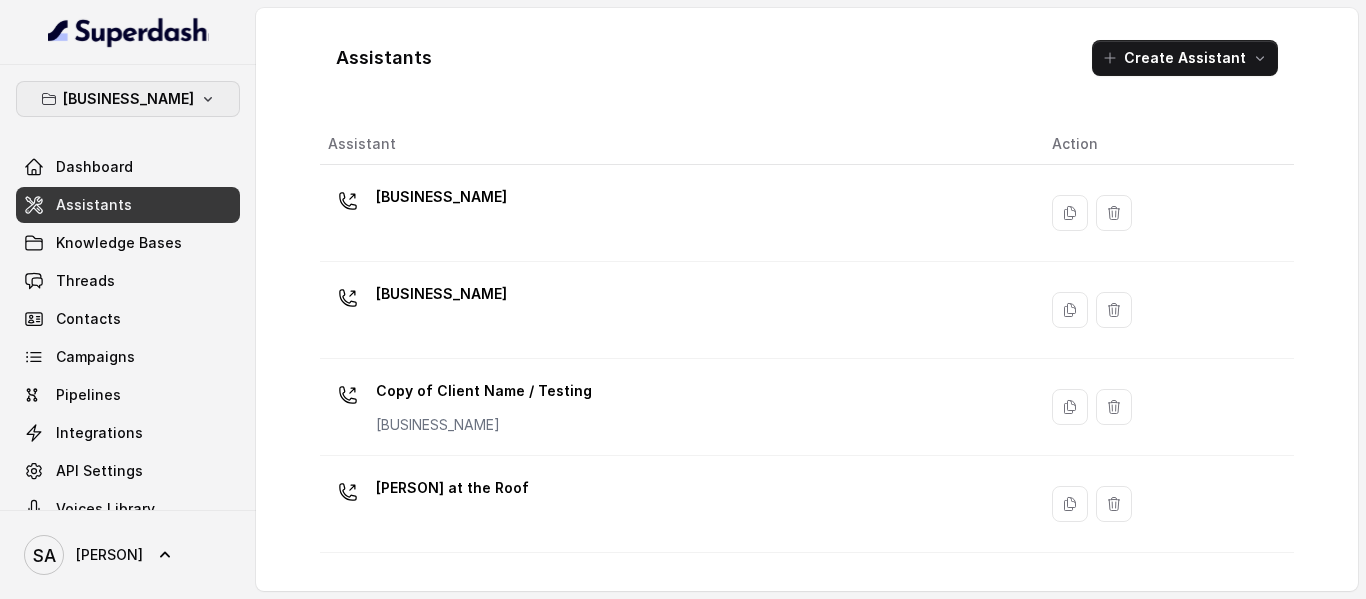 click on "[BUSINESS_NAME]" at bounding box center (128, 99) 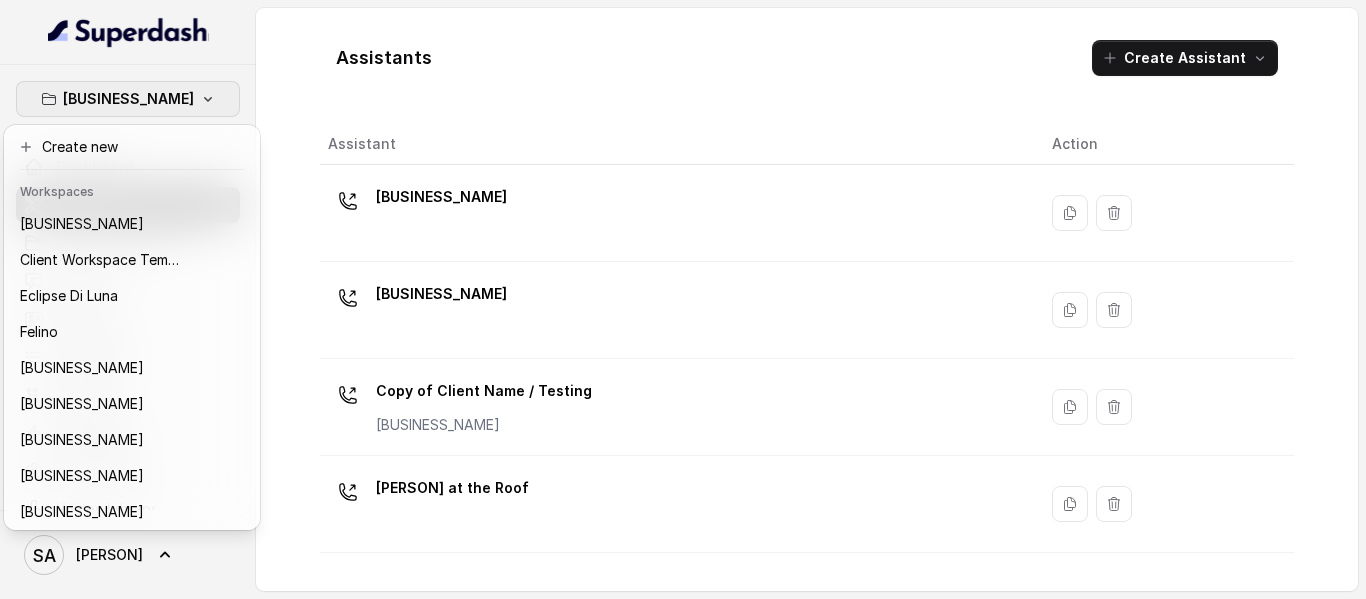 click 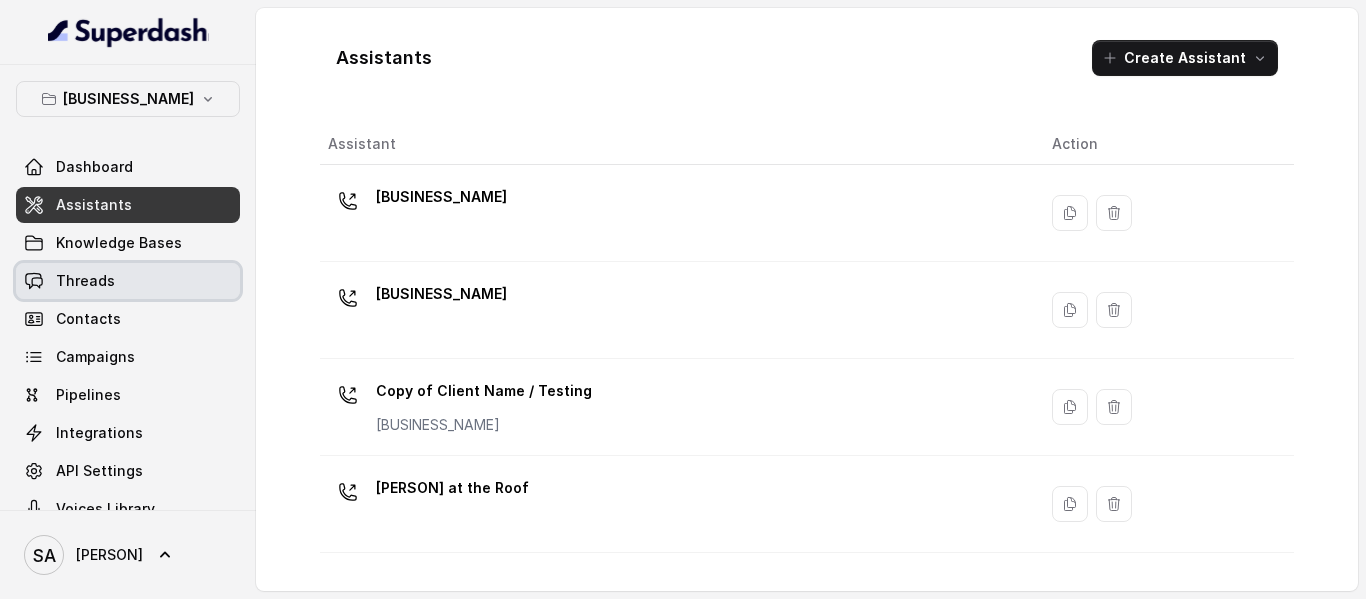 click on "Threads" at bounding box center [85, 281] 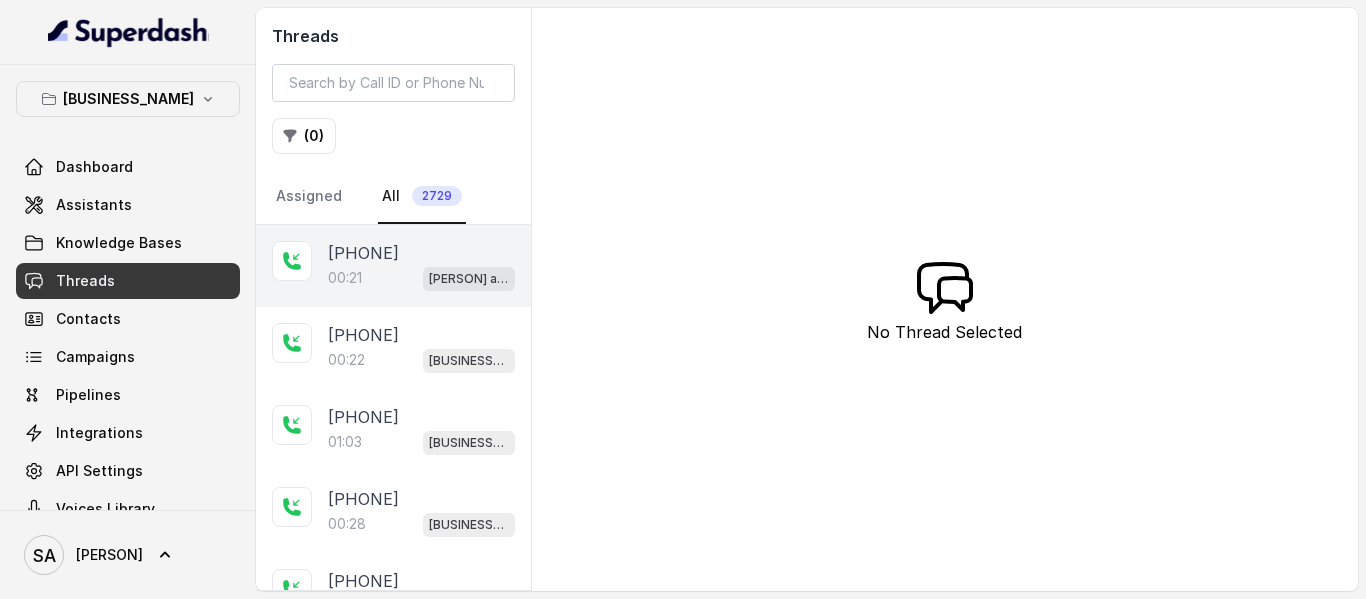 click on "[PERSON] at the Roof" at bounding box center [421, 278] 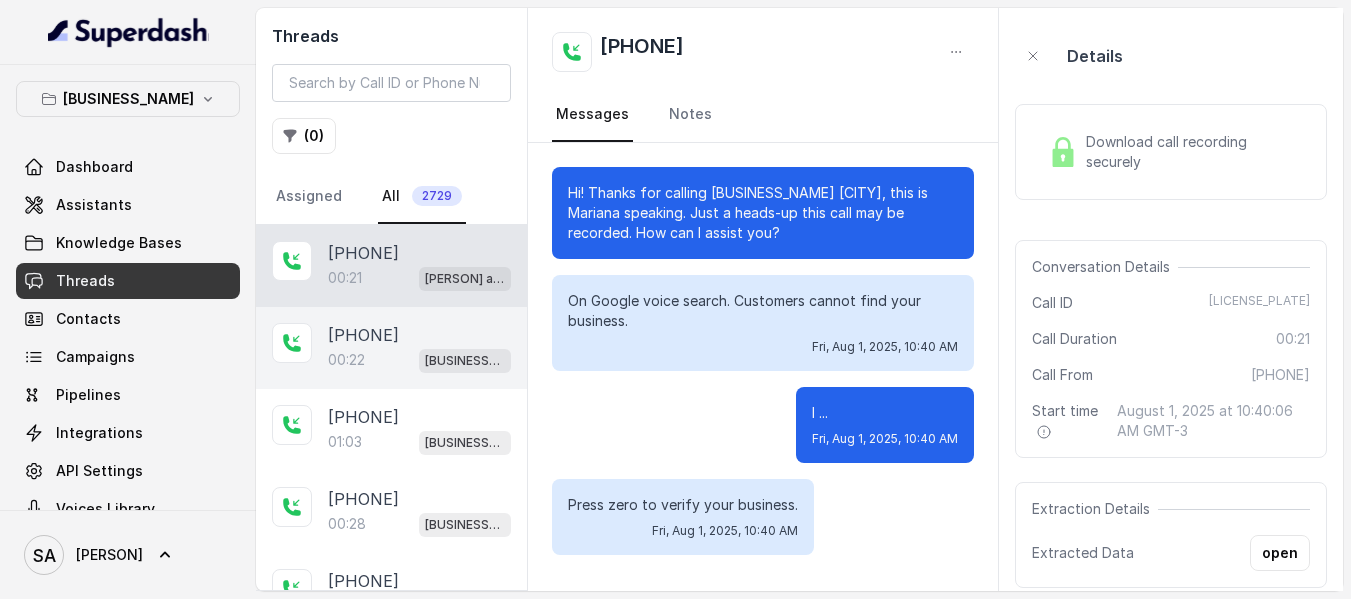 click on "00:22" at bounding box center (346, 360) 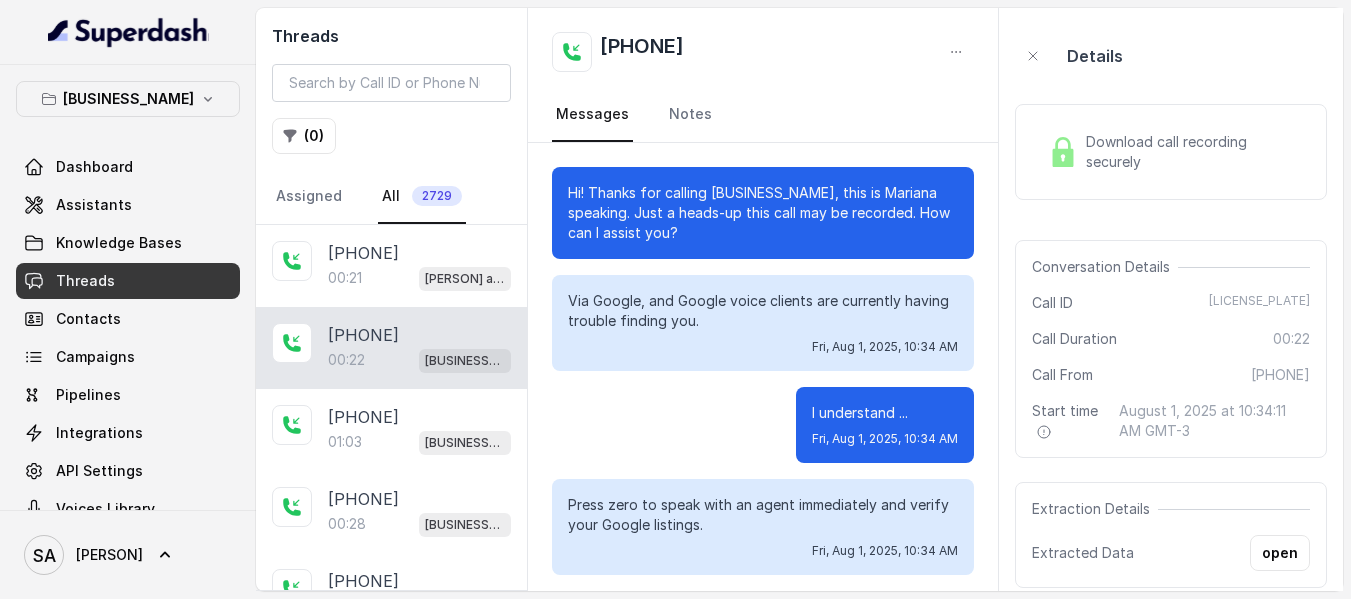 scroll, scrollTop: 8, scrollLeft: 0, axis: vertical 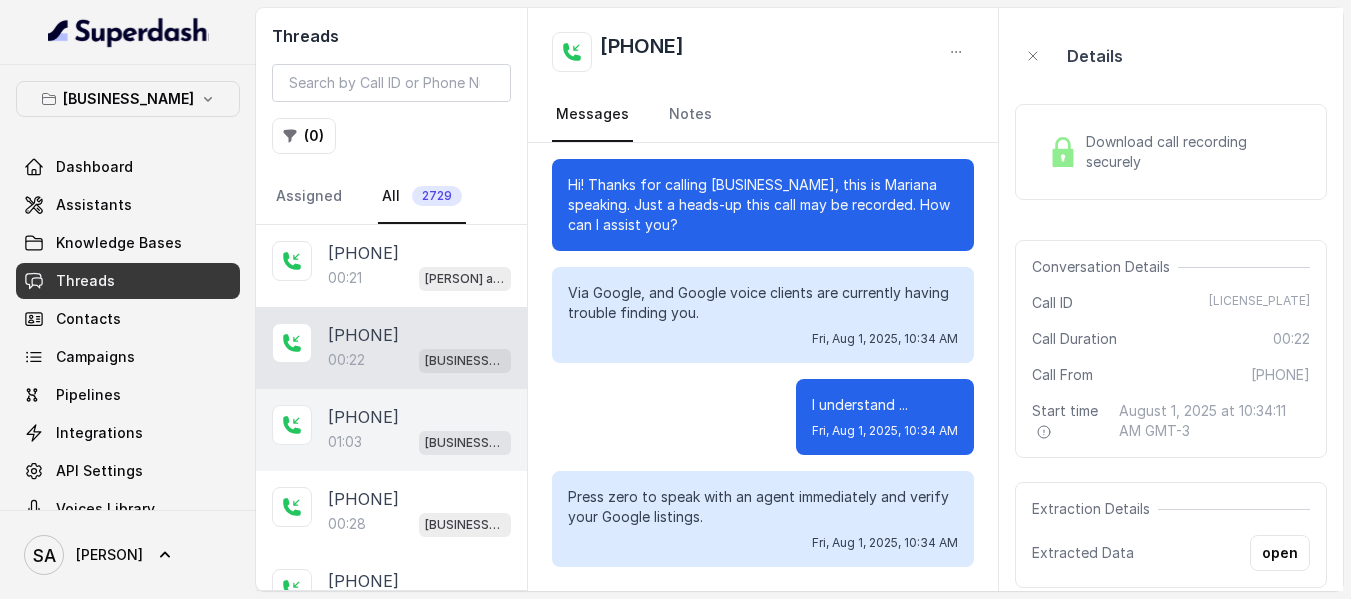 click on "01:03" at bounding box center (345, 442) 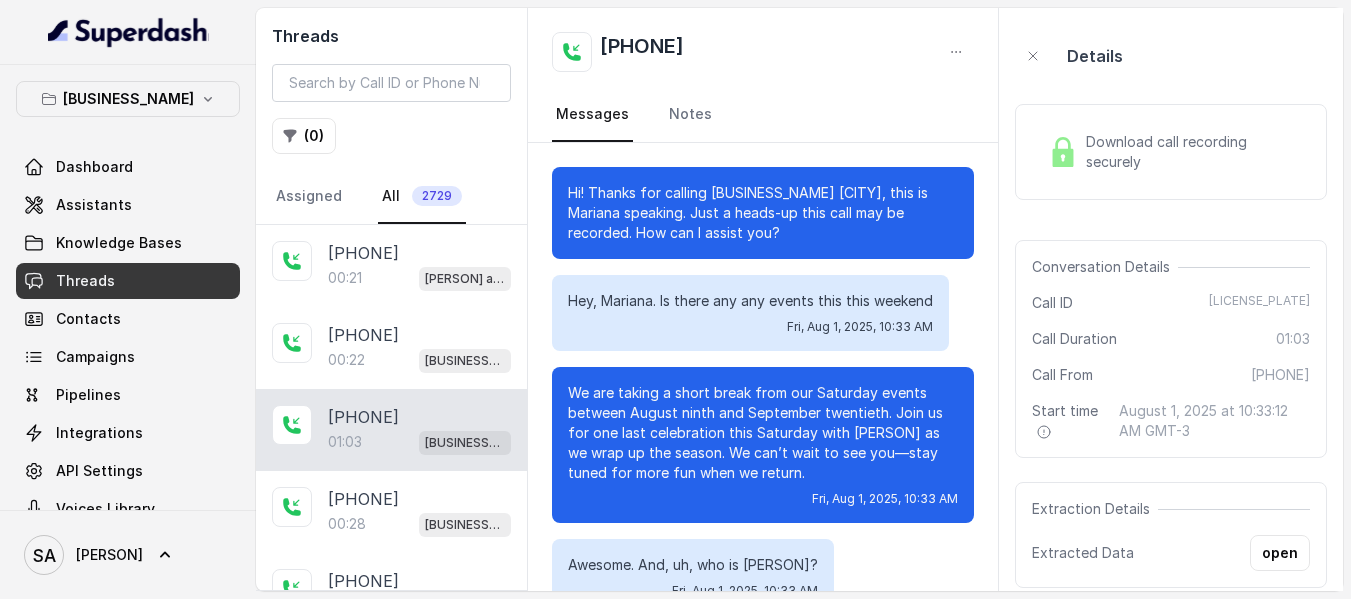 scroll, scrollTop: 364, scrollLeft: 0, axis: vertical 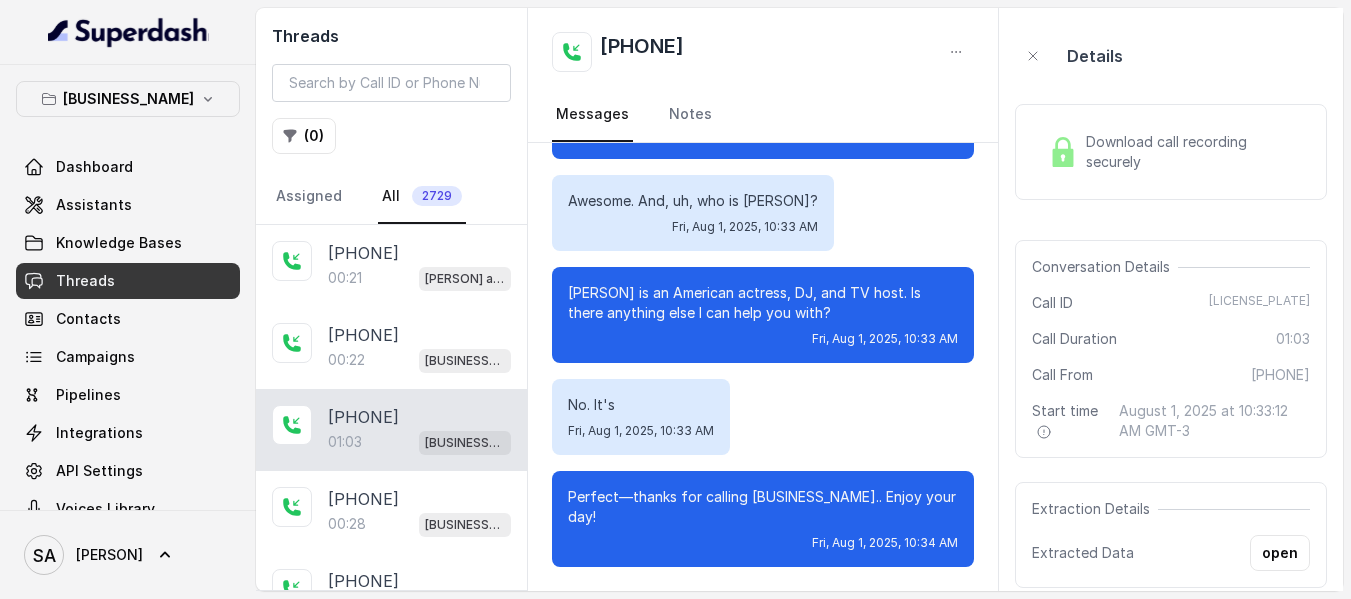 click on "Download call recording securely" at bounding box center [1171, 152] 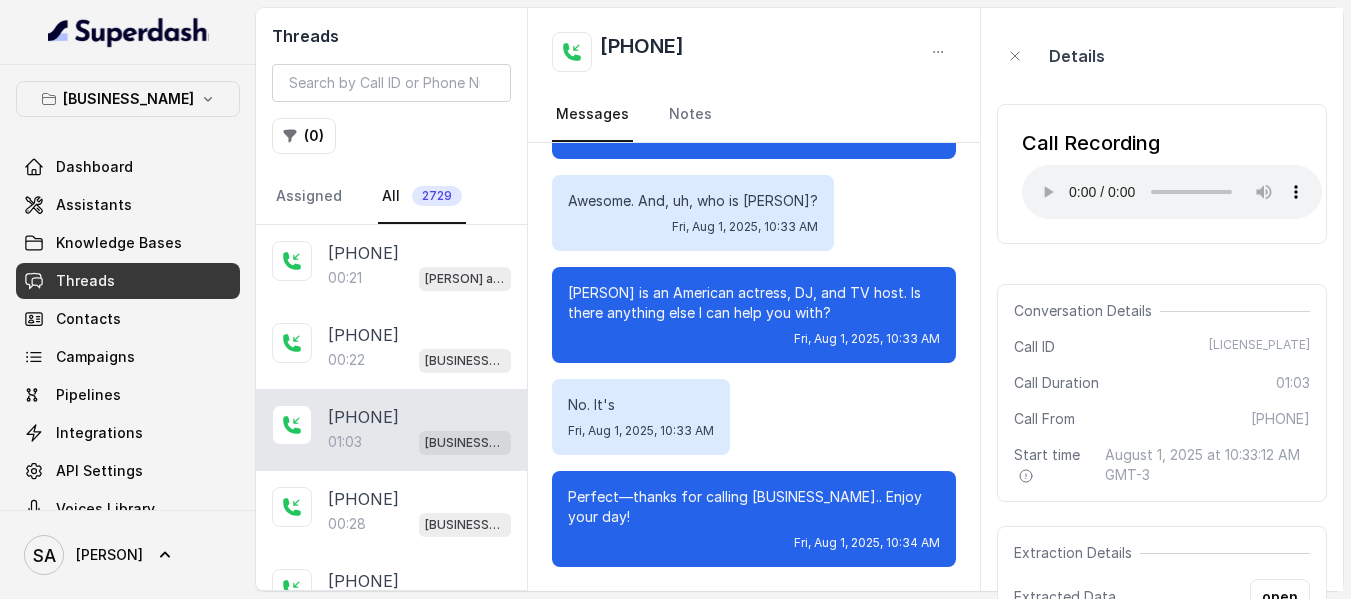 scroll, scrollTop: 384, scrollLeft: 0, axis: vertical 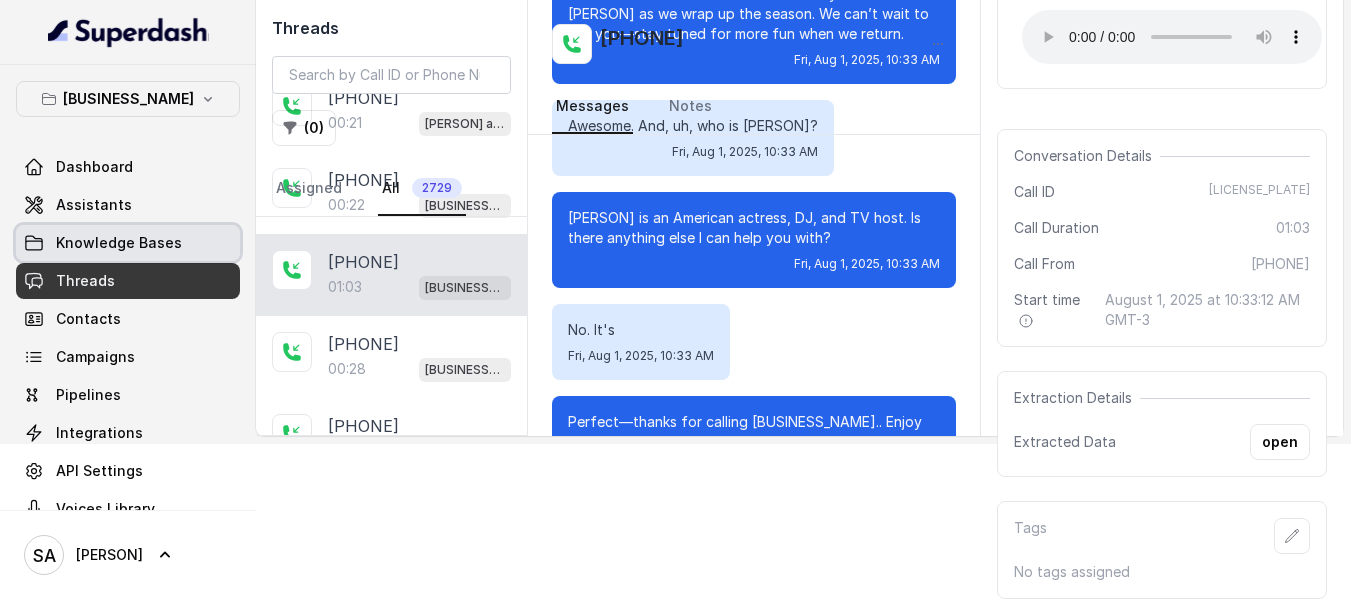 click on "Knowledge Bases" at bounding box center [119, 243] 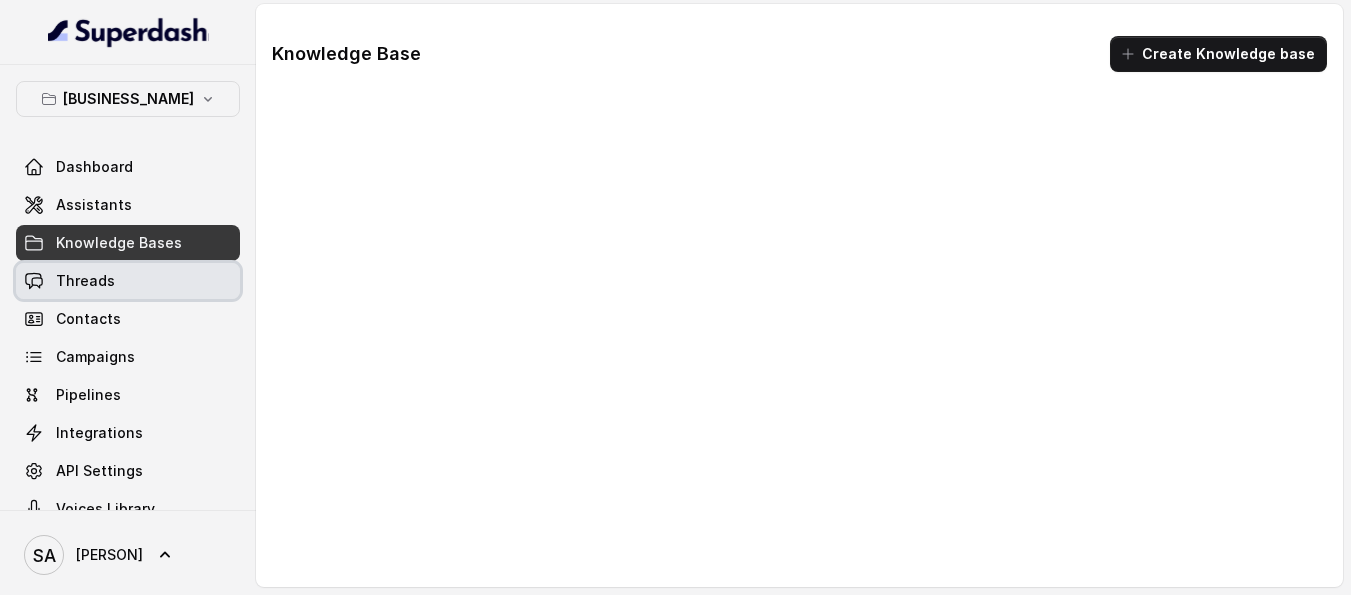 click on "Threads" at bounding box center (85, 281) 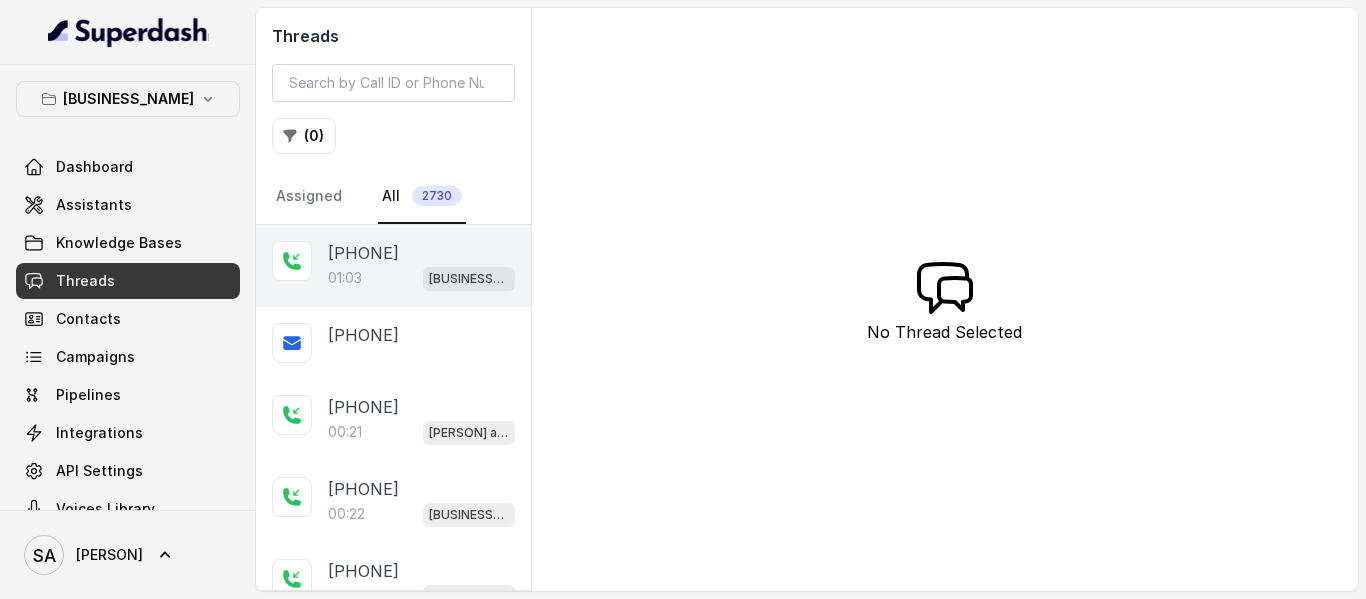 click on "01:03 [BUSINESS_NAME]" at bounding box center (421, 278) 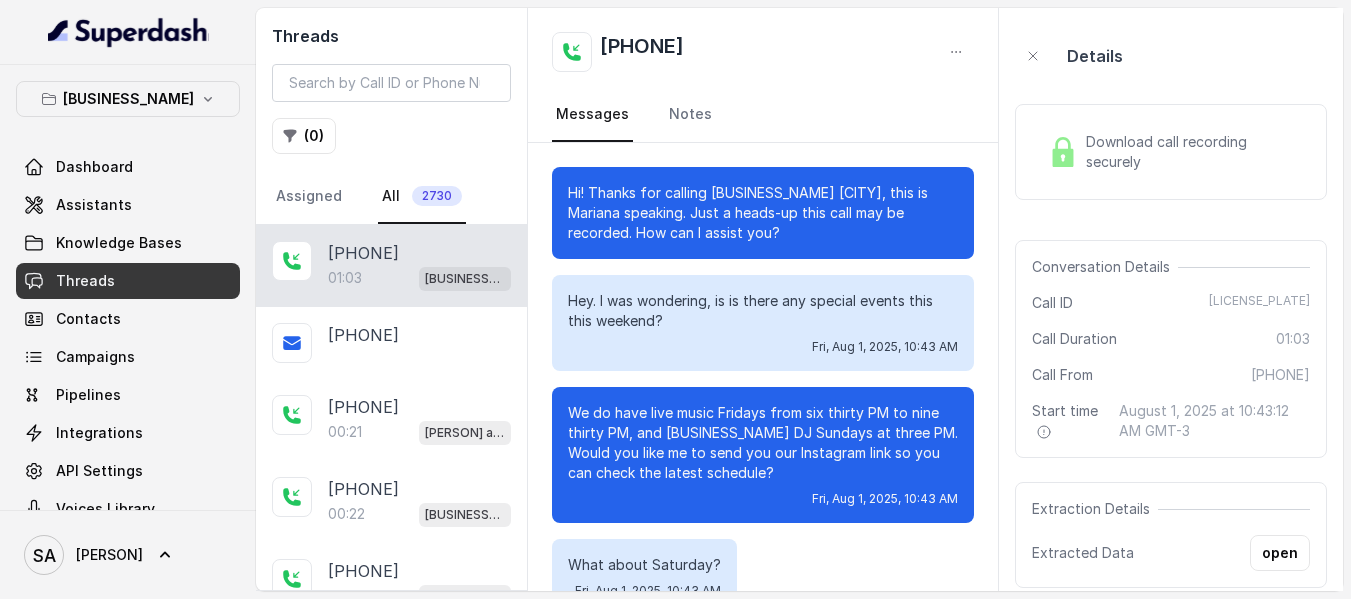 scroll, scrollTop: 628, scrollLeft: 0, axis: vertical 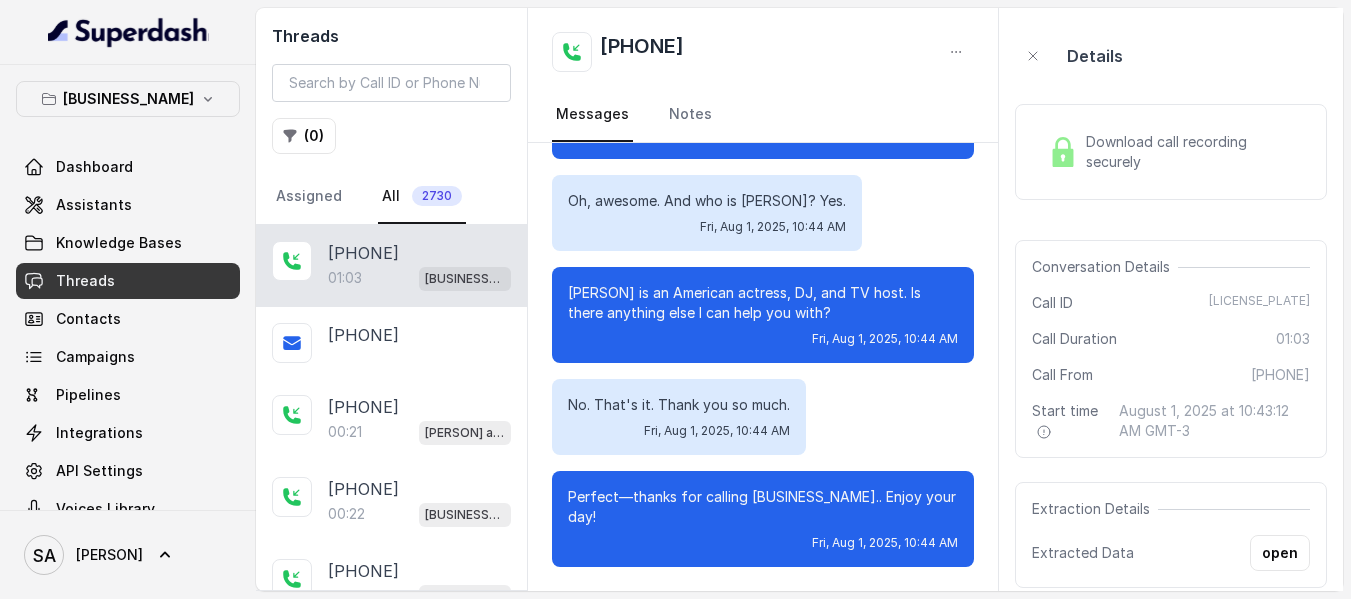 click on "Download call recording securely" at bounding box center [1171, 152] 